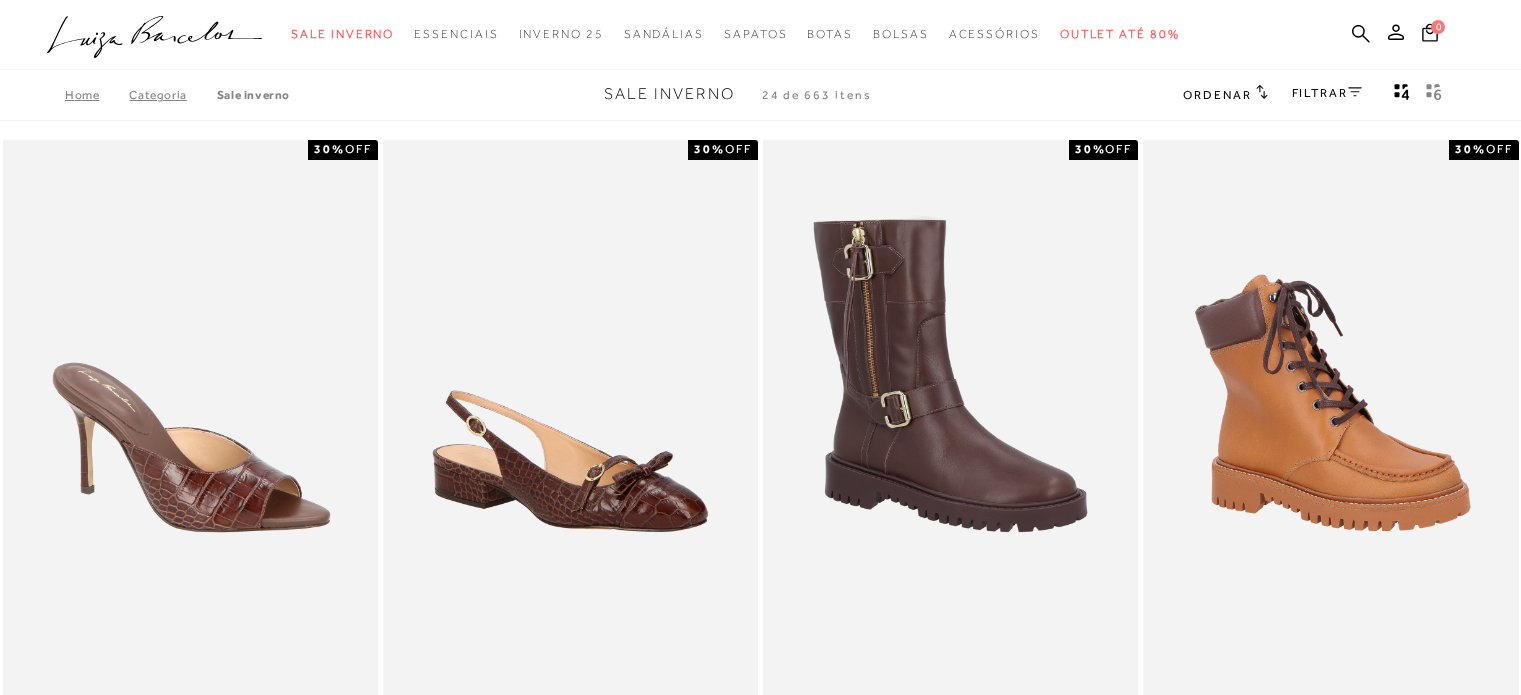 scroll, scrollTop: 0, scrollLeft: 0, axis: both 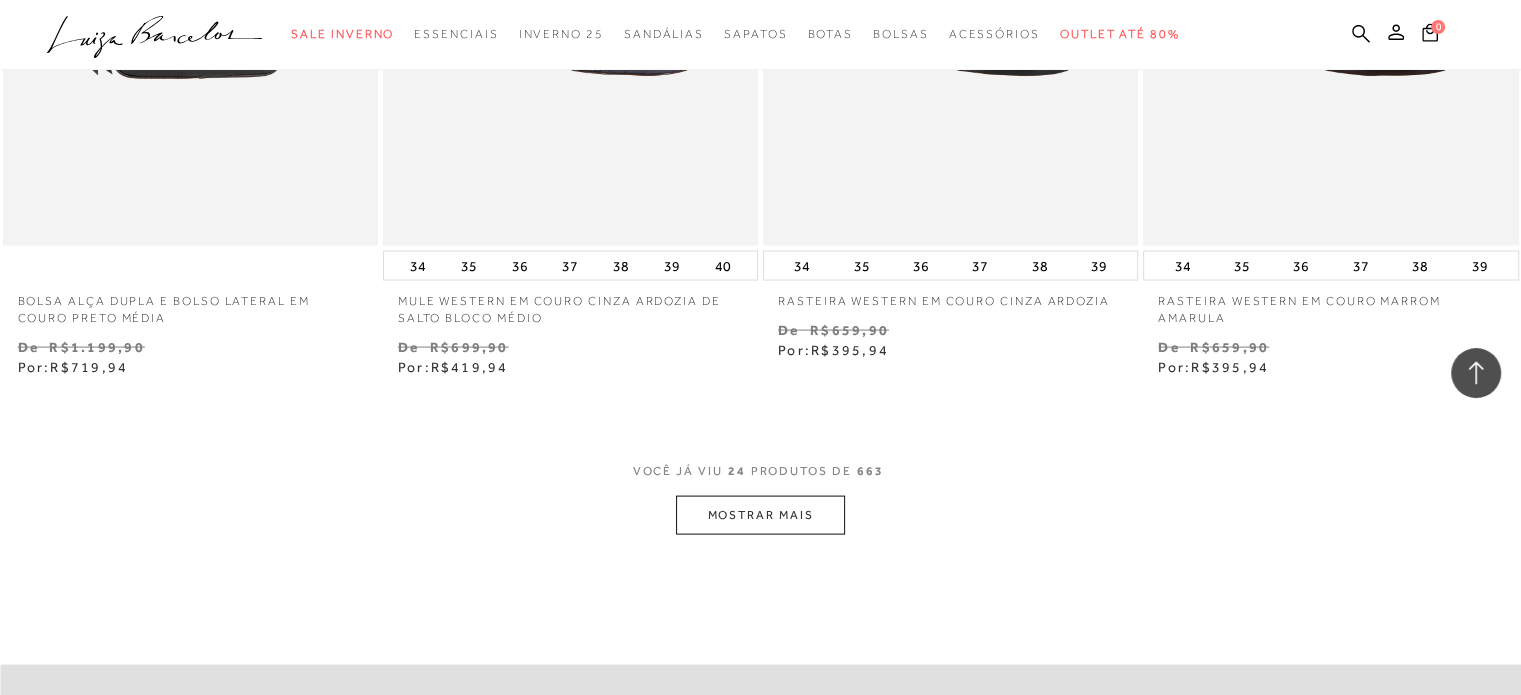 click on "MOSTRAR MAIS" at bounding box center (760, 515) 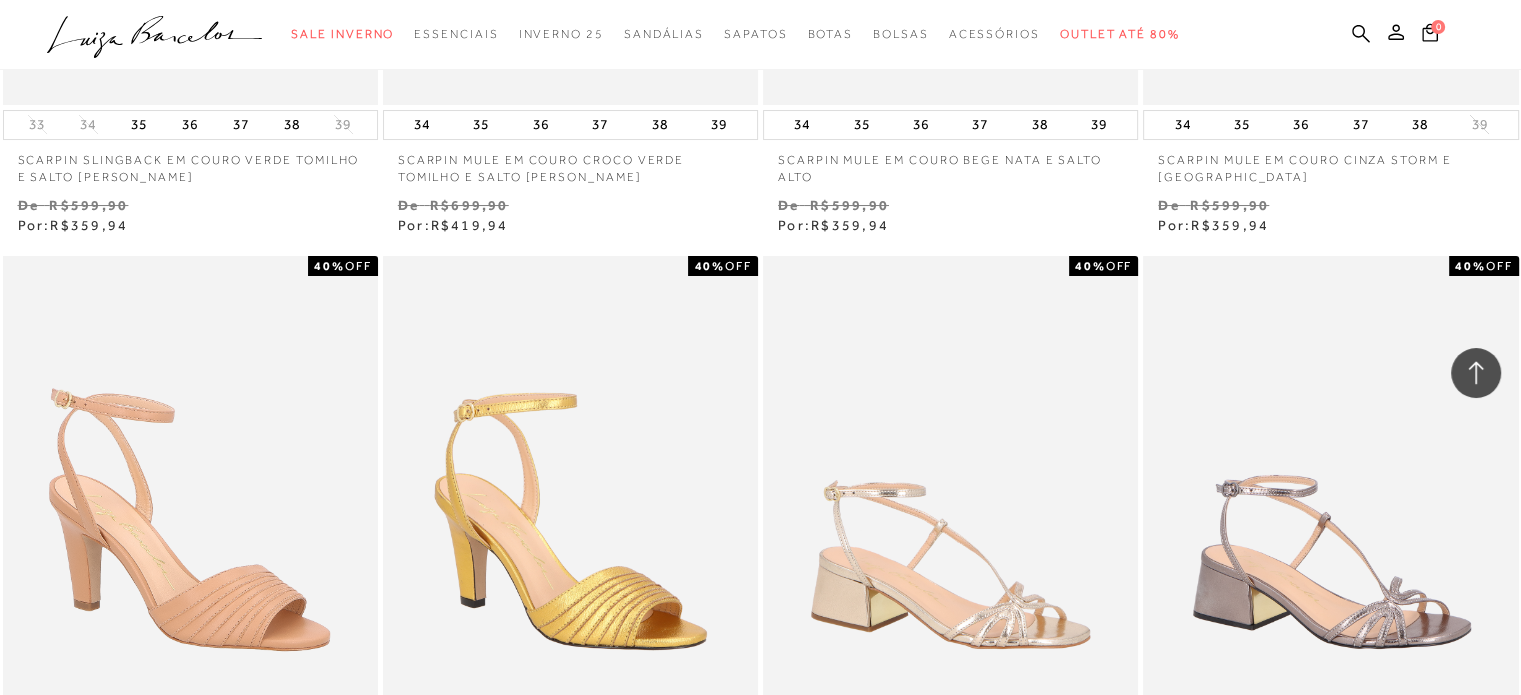 scroll, scrollTop: 7802, scrollLeft: 0, axis: vertical 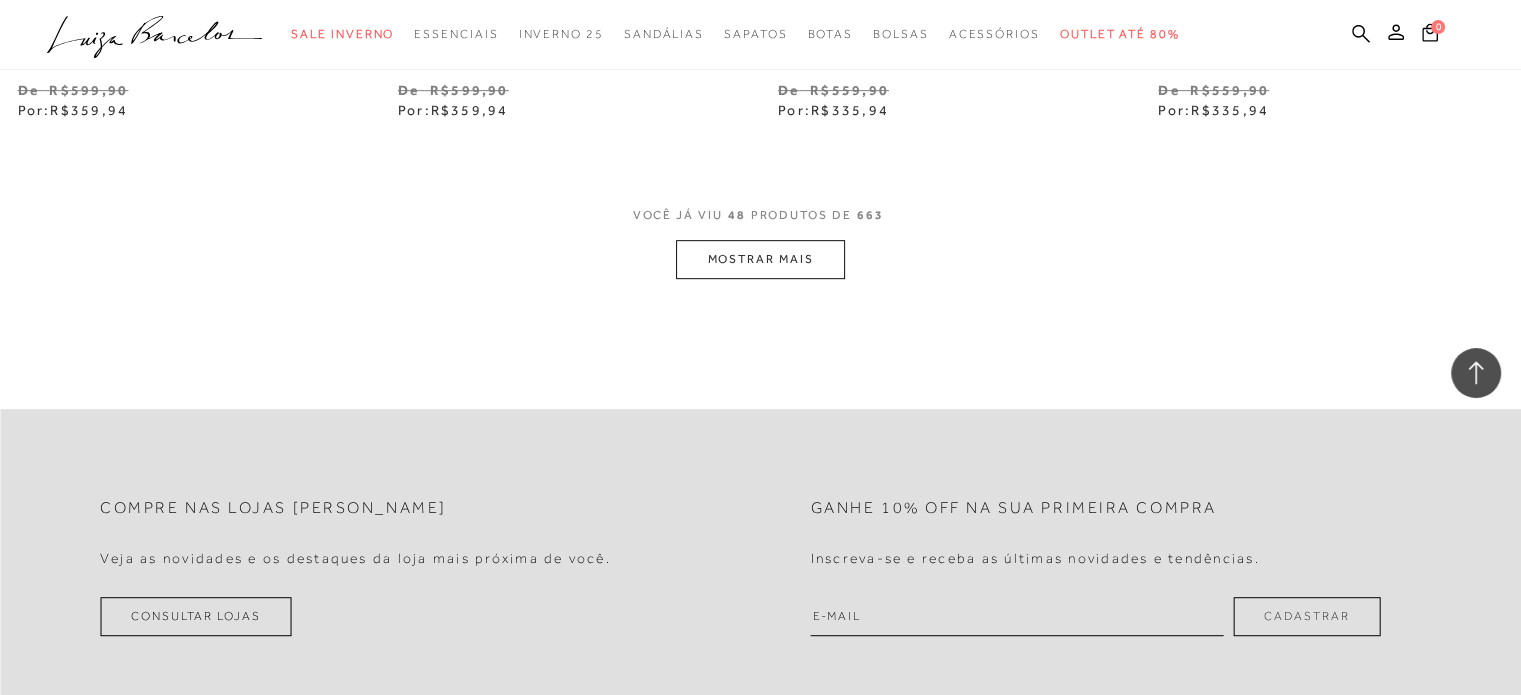 click on "MOSTRAR MAIS" at bounding box center [760, 259] 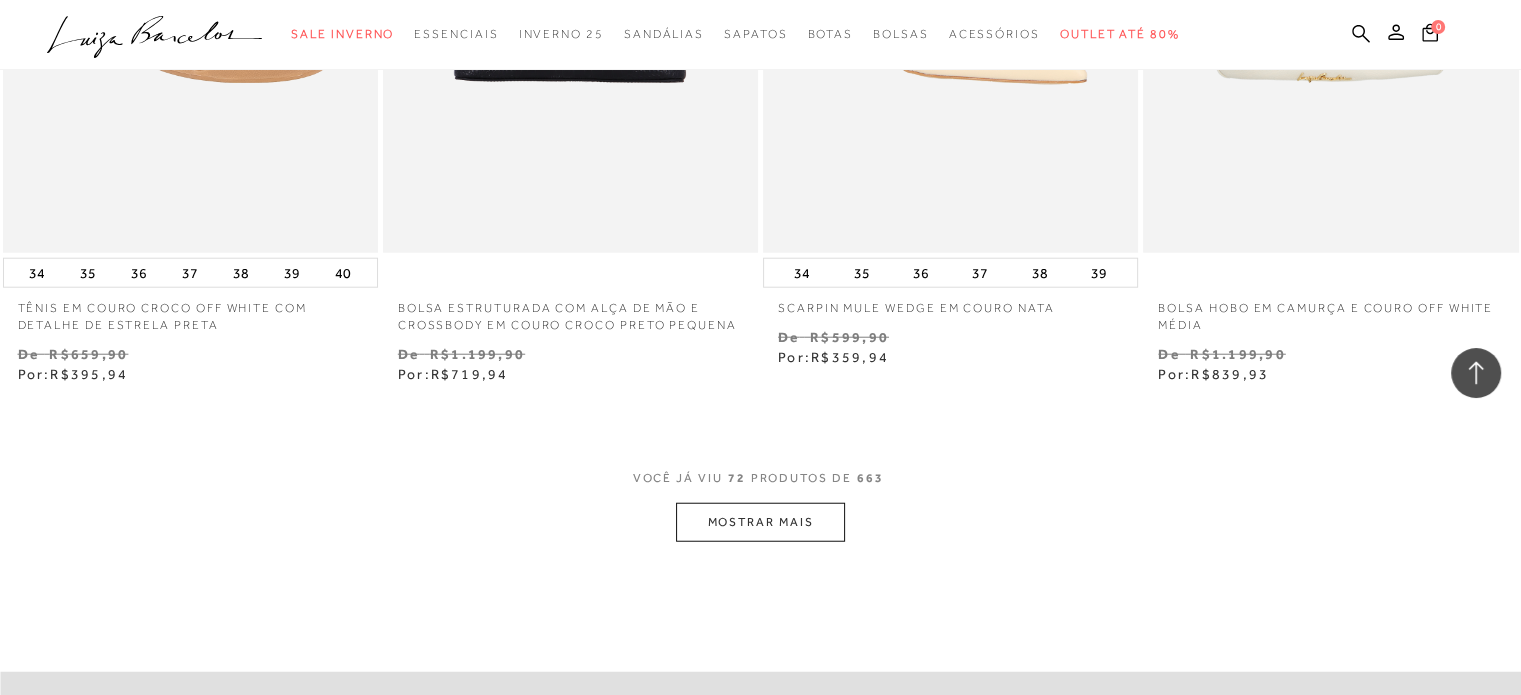 scroll, scrollTop: 12877, scrollLeft: 0, axis: vertical 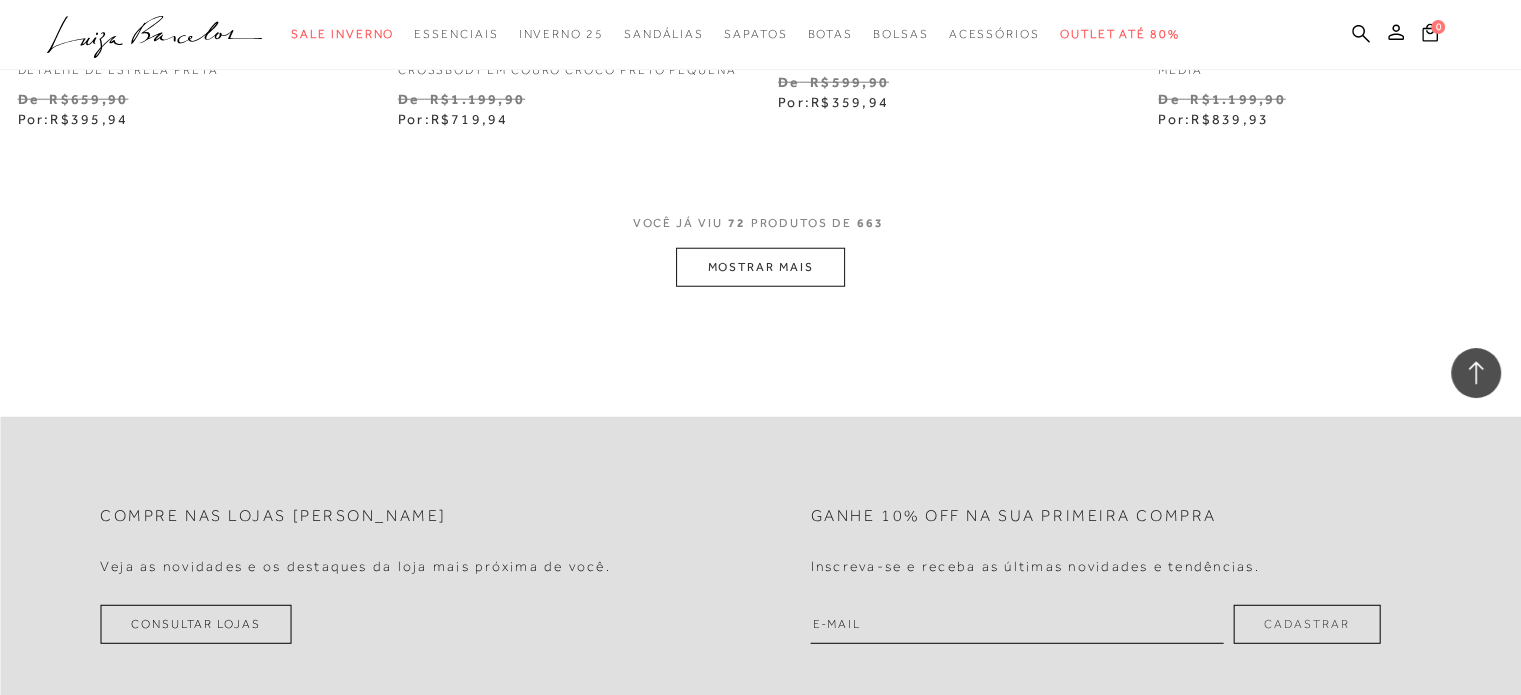click on "MOSTRAR MAIS" at bounding box center (760, 267) 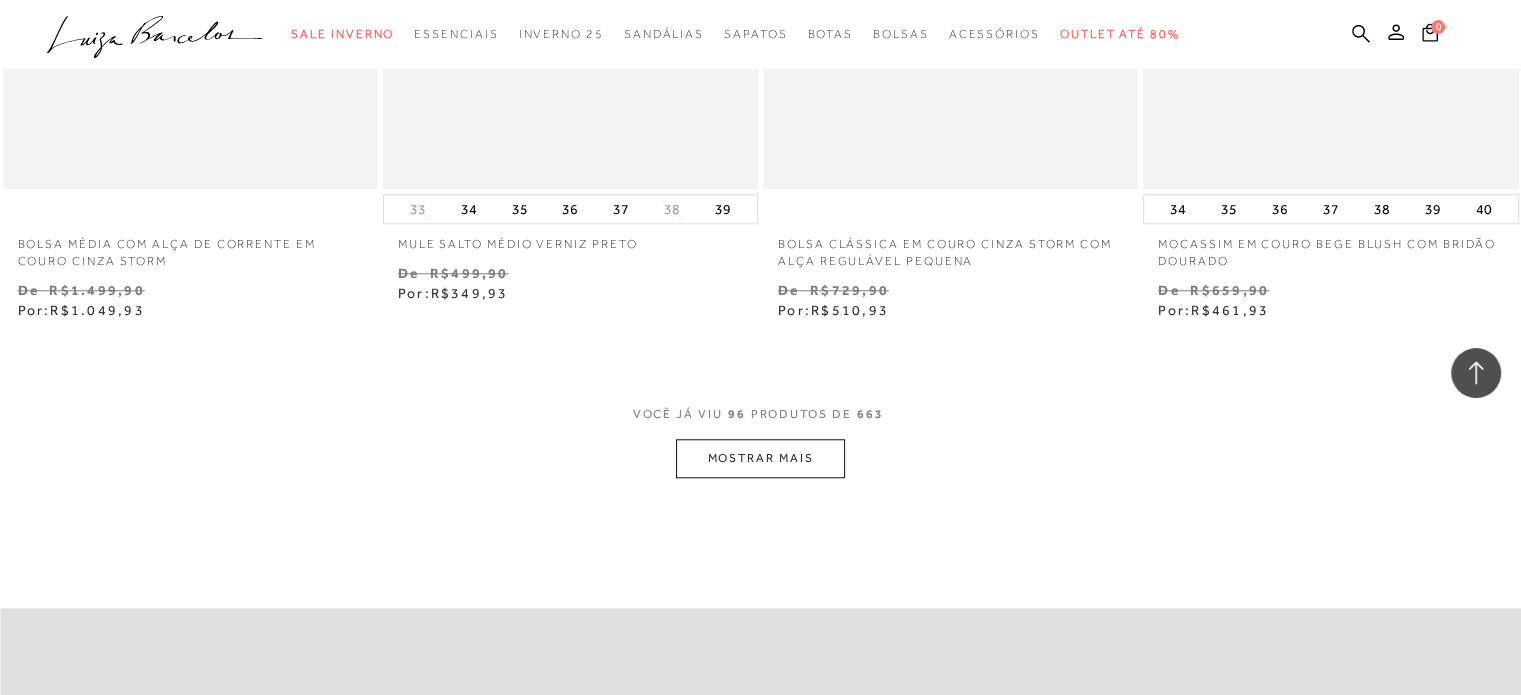 scroll, scrollTop: 16948, scrollLeft: 0, axis: vertical 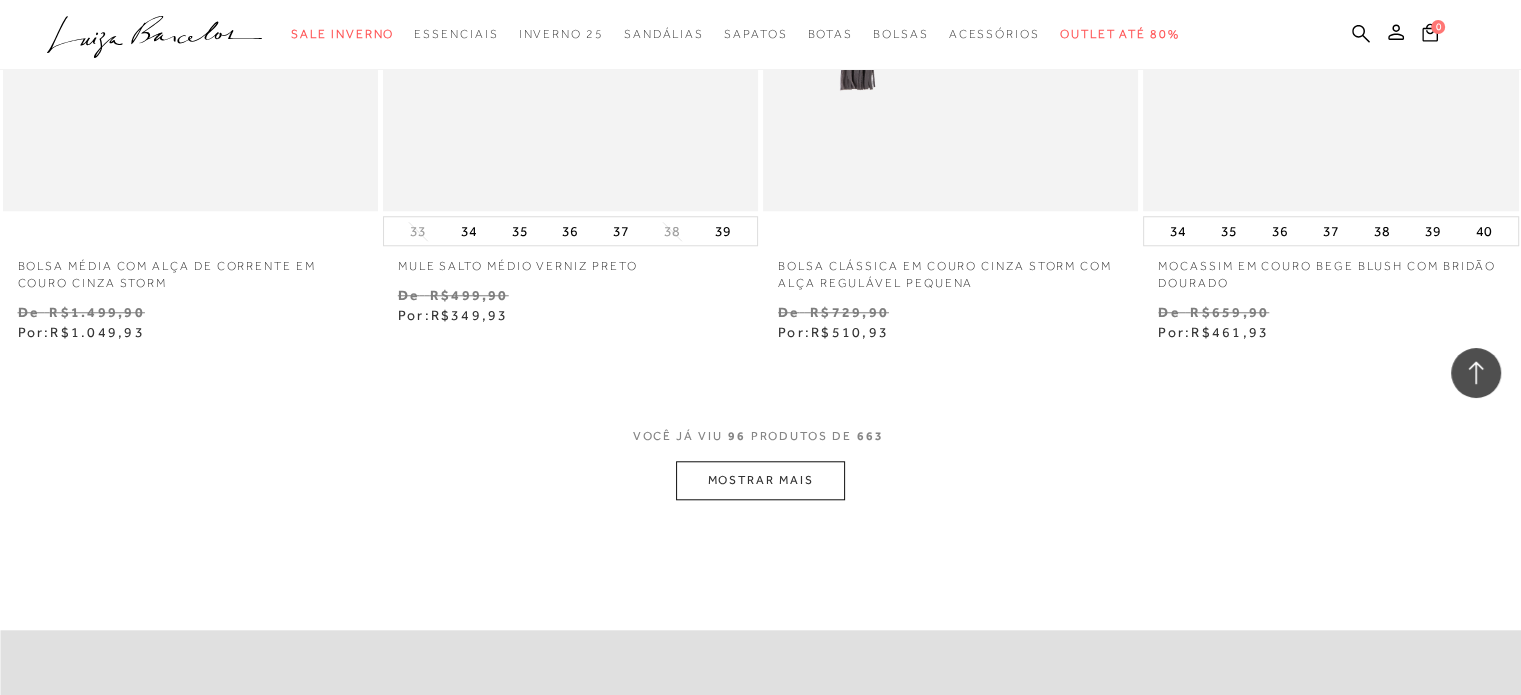 click on "MOSTRAR MAIS" at bounding box center [760, 480] 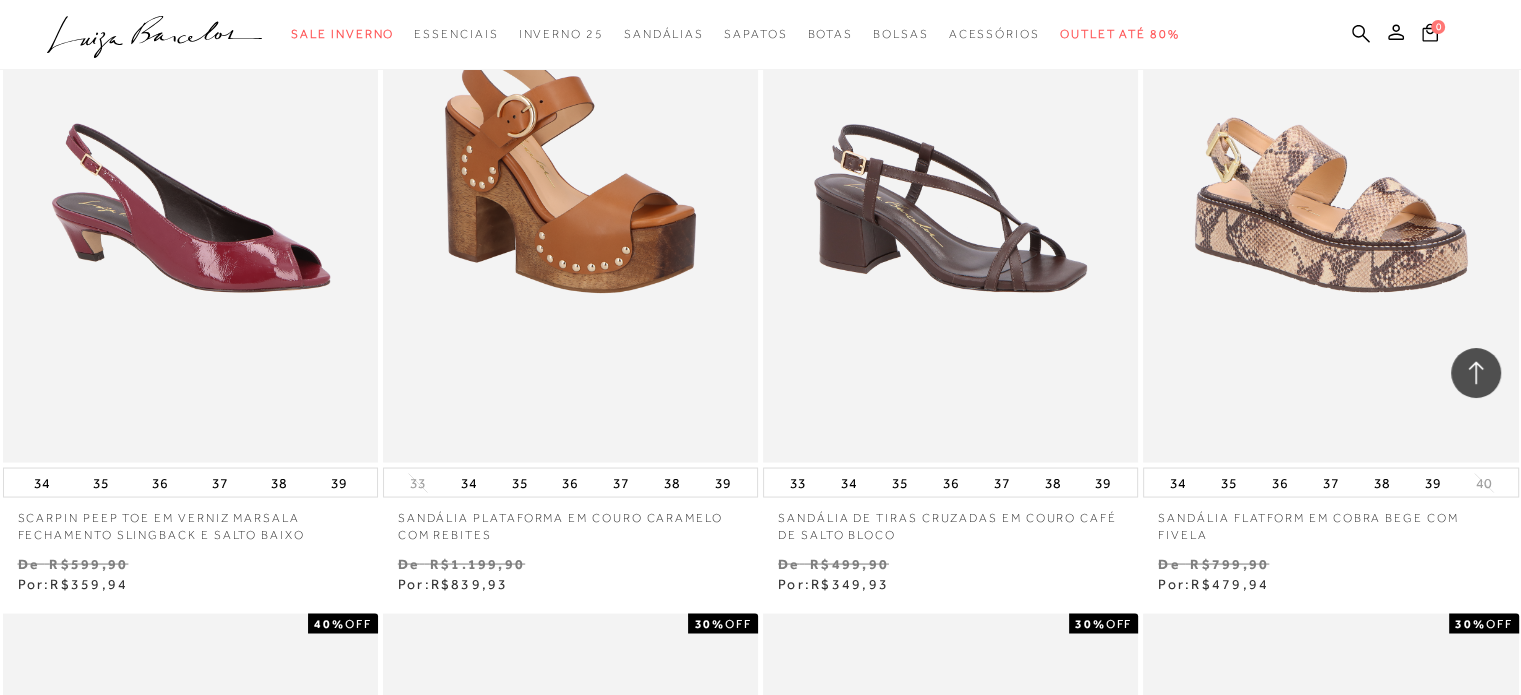 scroll, scrollTop: 18956, scrollLeft: 0, axis: vertical 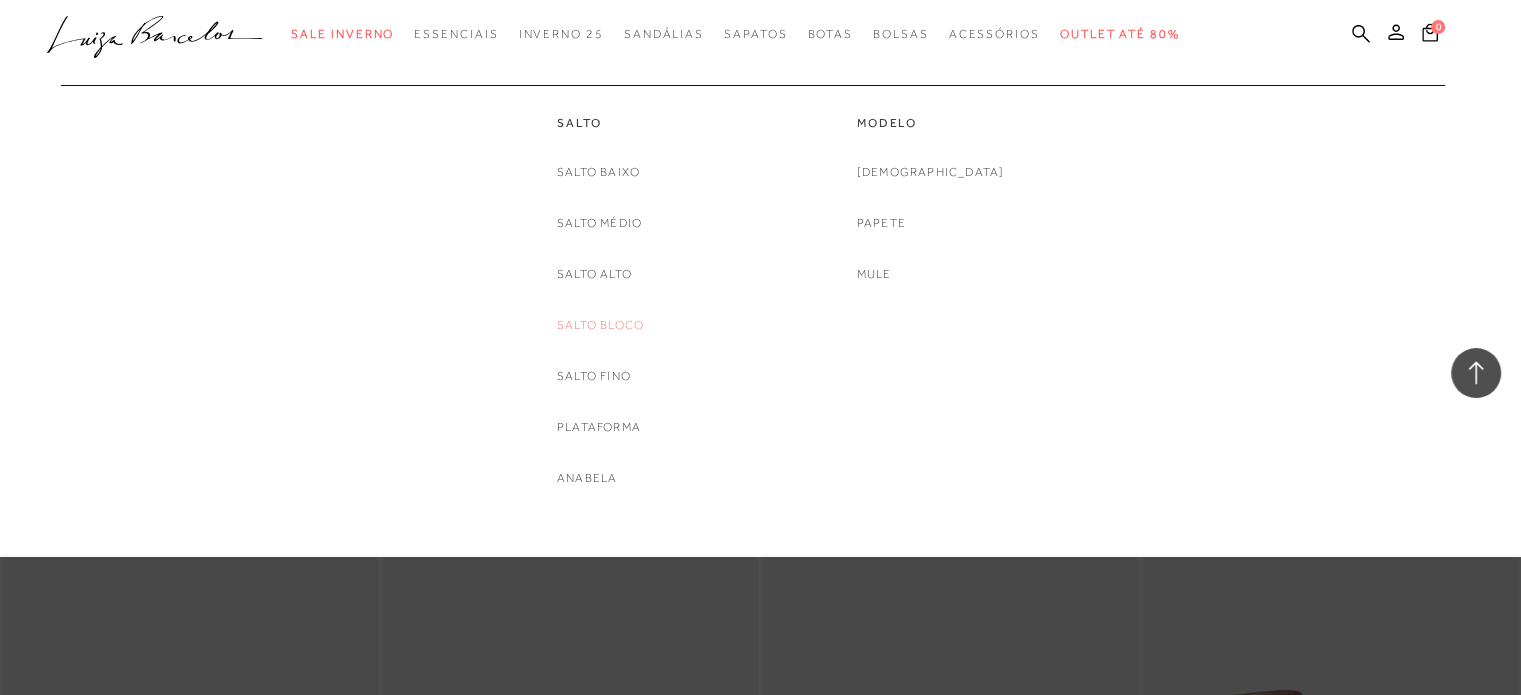 click on "Salto Bloco" at bounding box center [600, 325] 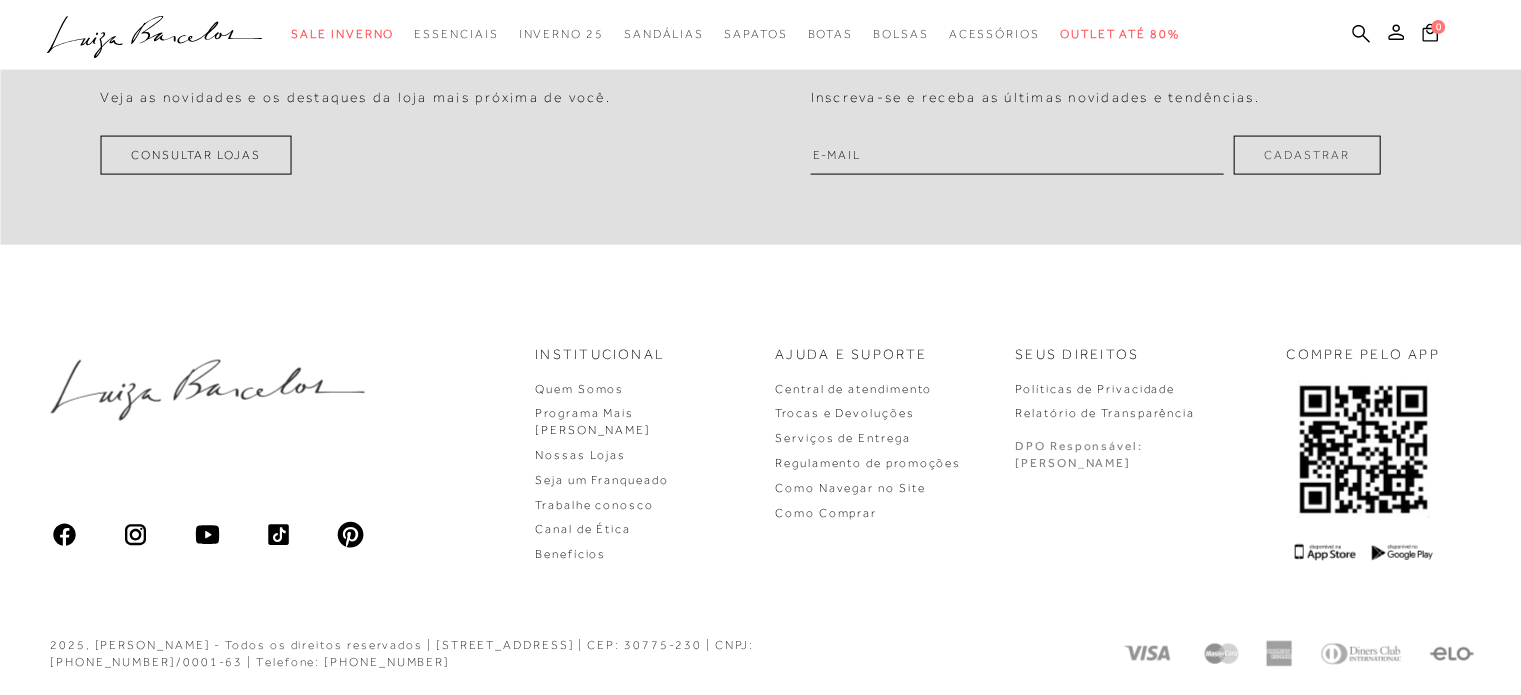 scroll, scrollTop: 0, scrollLeft: 0, axis: both 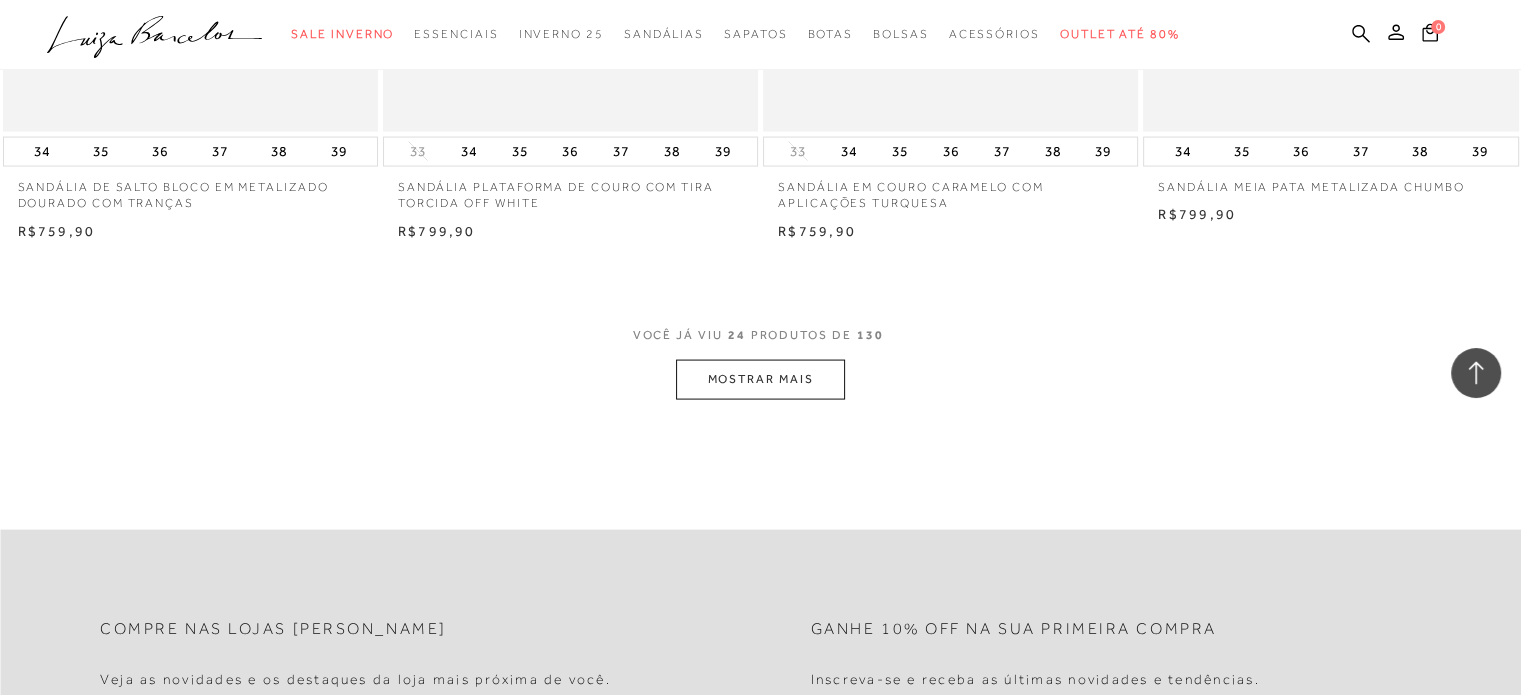 click on "MOSTRAR MAIS" at bounding box center (760, 379) 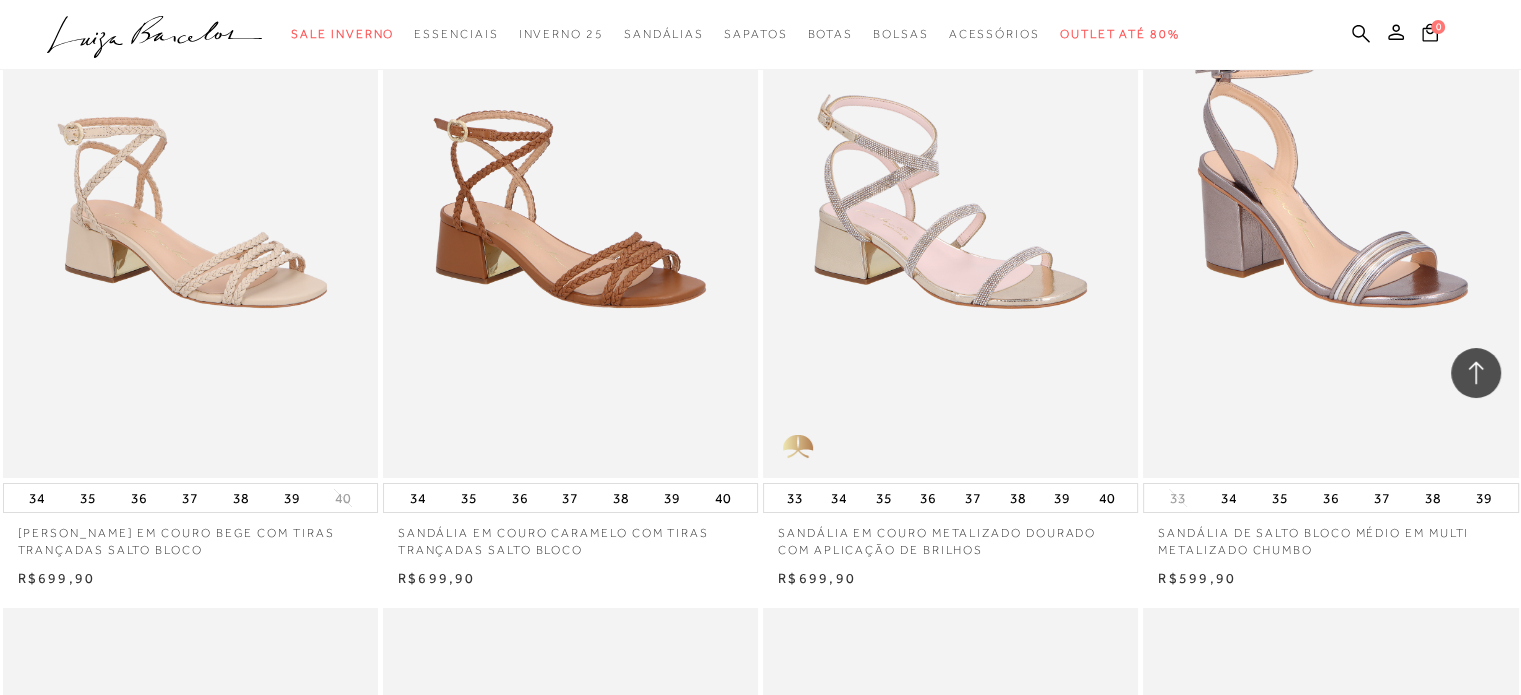 scroll, scrollTop: 7166, scrollLeft: 0, axis: vertical 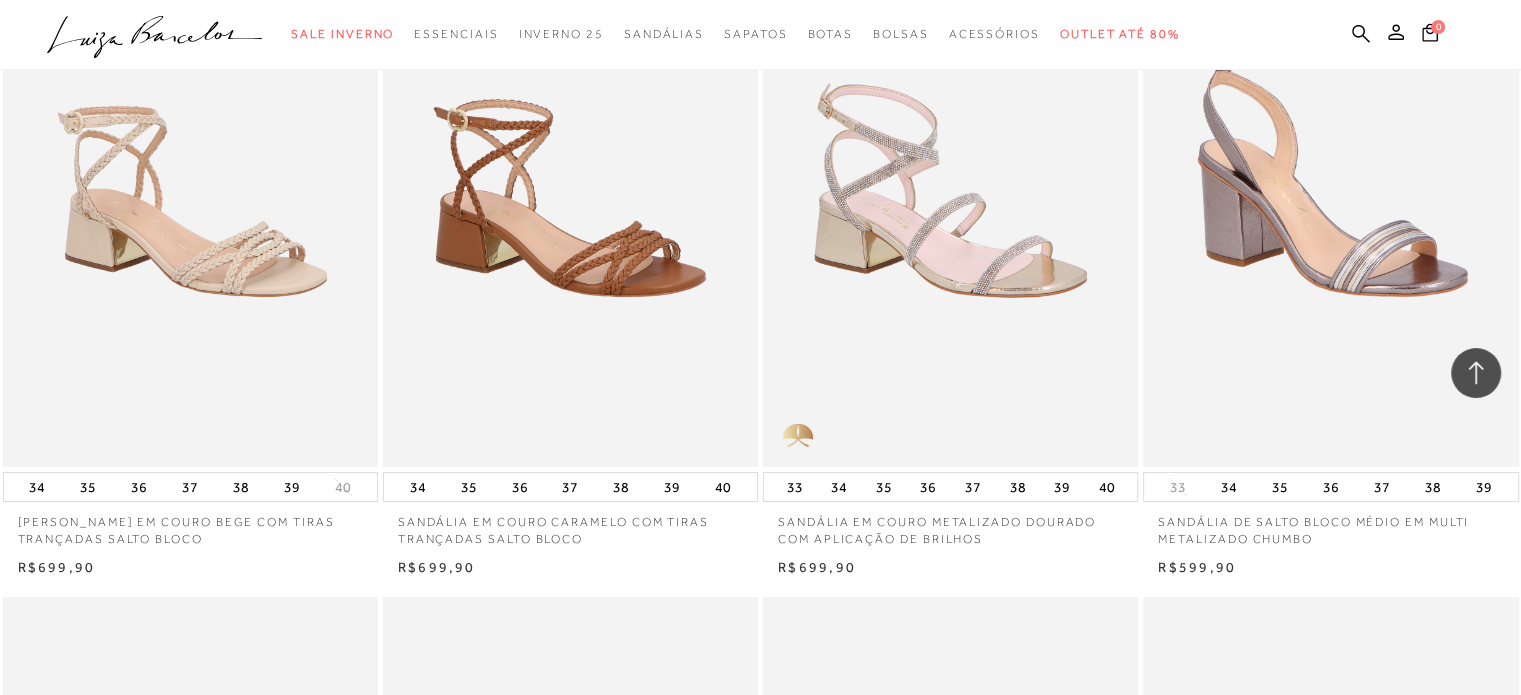 click on ".a{fill-rule:evenodd;}" 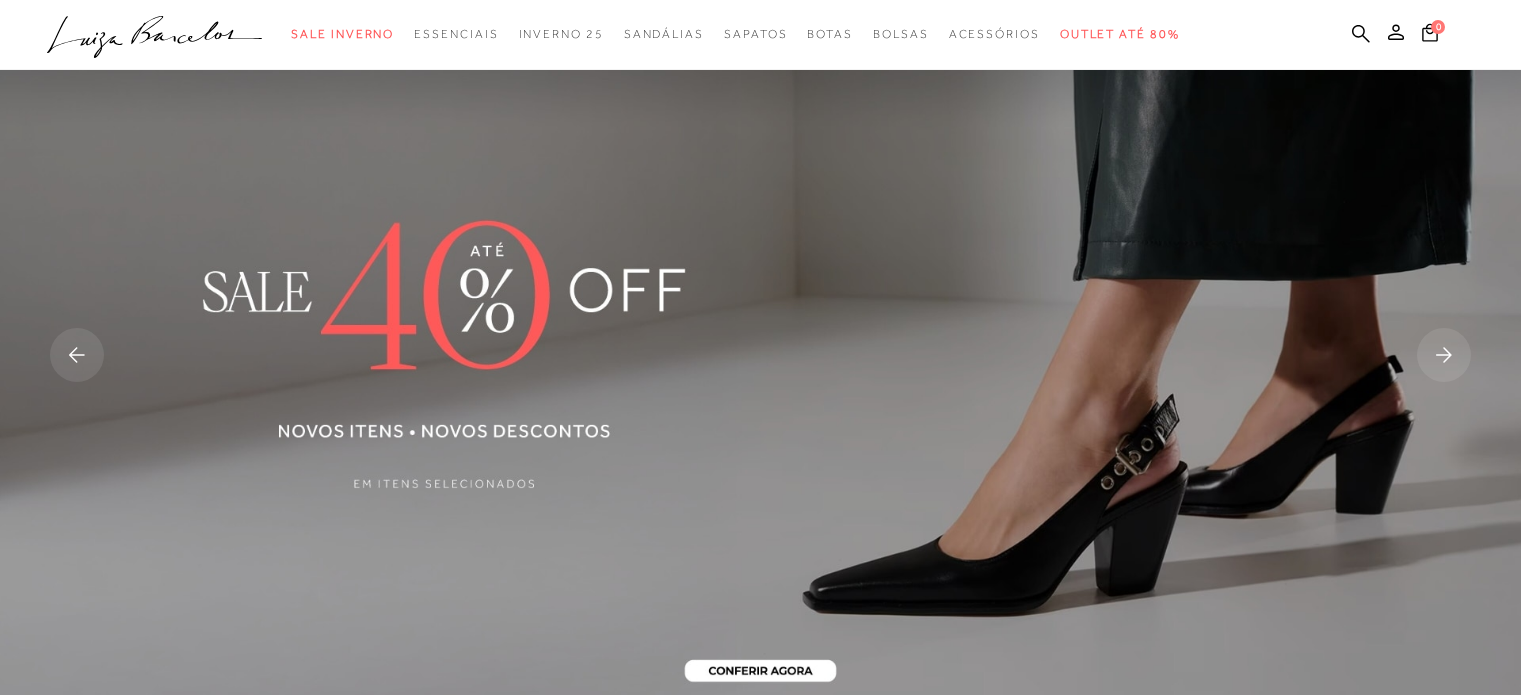 scroll, scrollTop: 772, scrollLeft: 0, axis: vertical 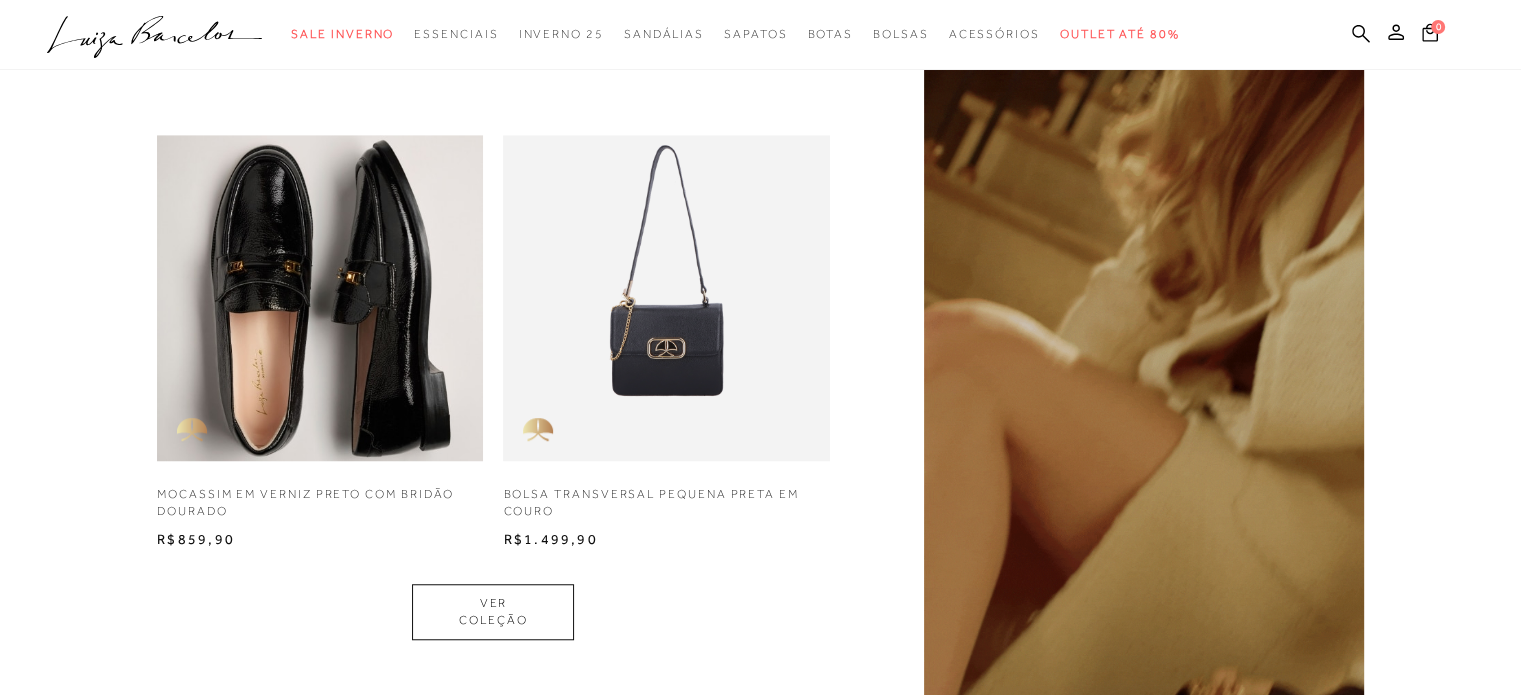 click on "pa2900002 está carregada.
categoryHeader
.a{fill-rule:evenodd;}
Sale Inverno
Modelo Sapatos Mule" at bounding box center (760, -1073) 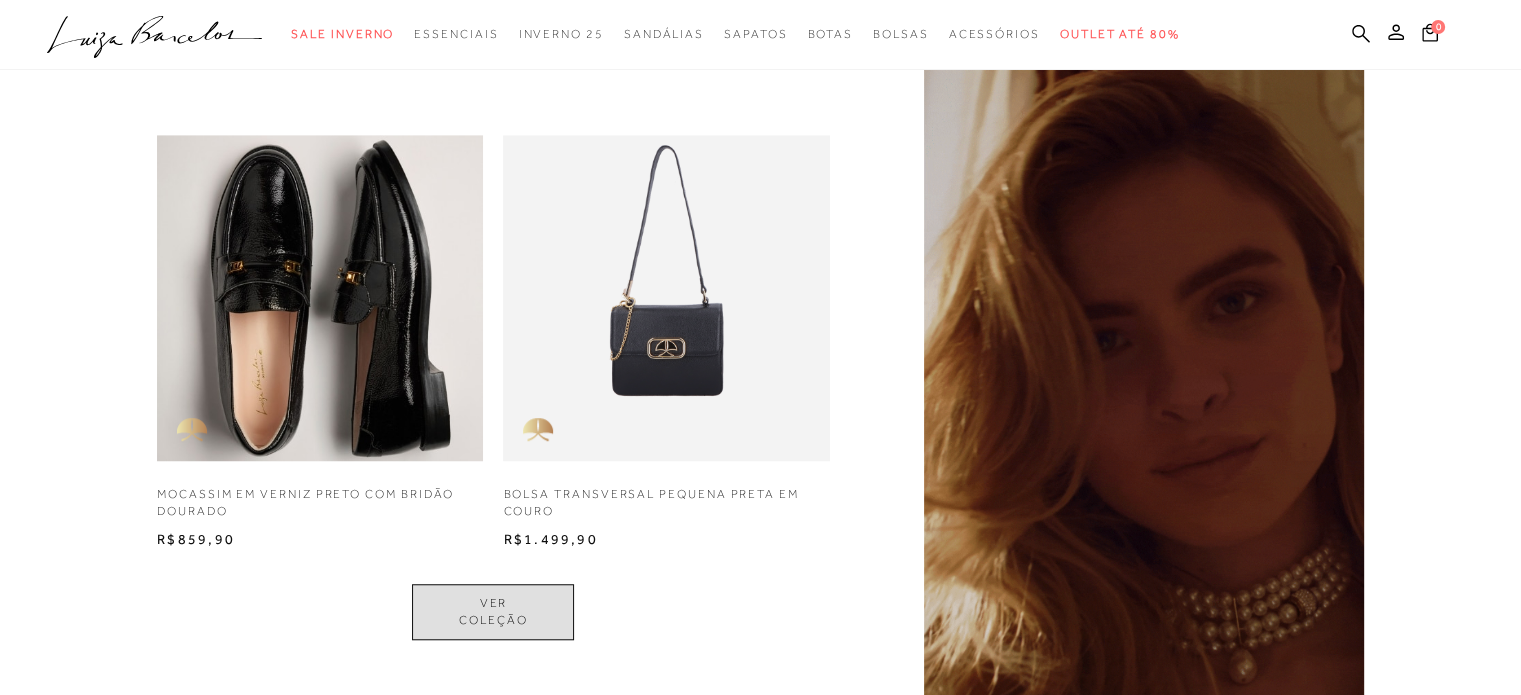 click on "VER COLEÇÃO" at bounding box center (493, 612) 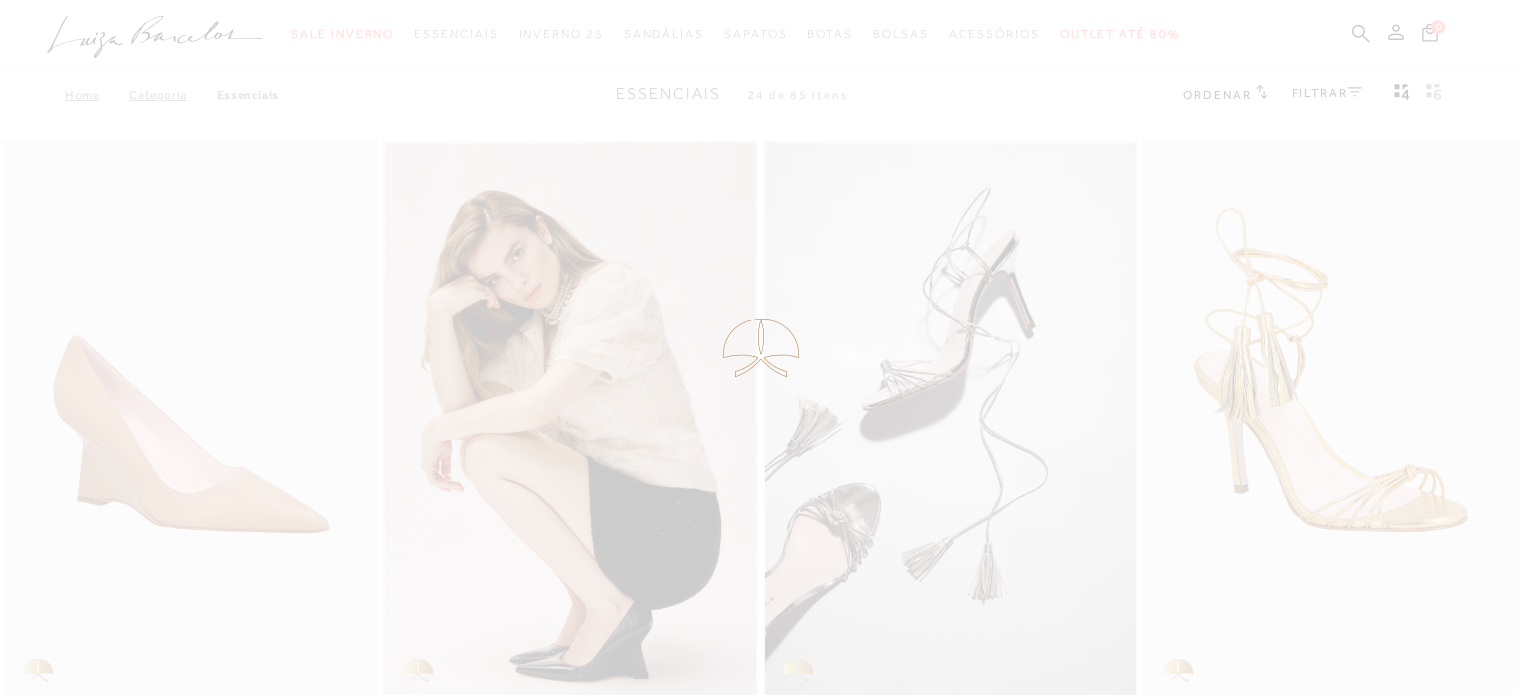 scroll, scrollTop: 124, scrollLeft: 0, axis: vertical 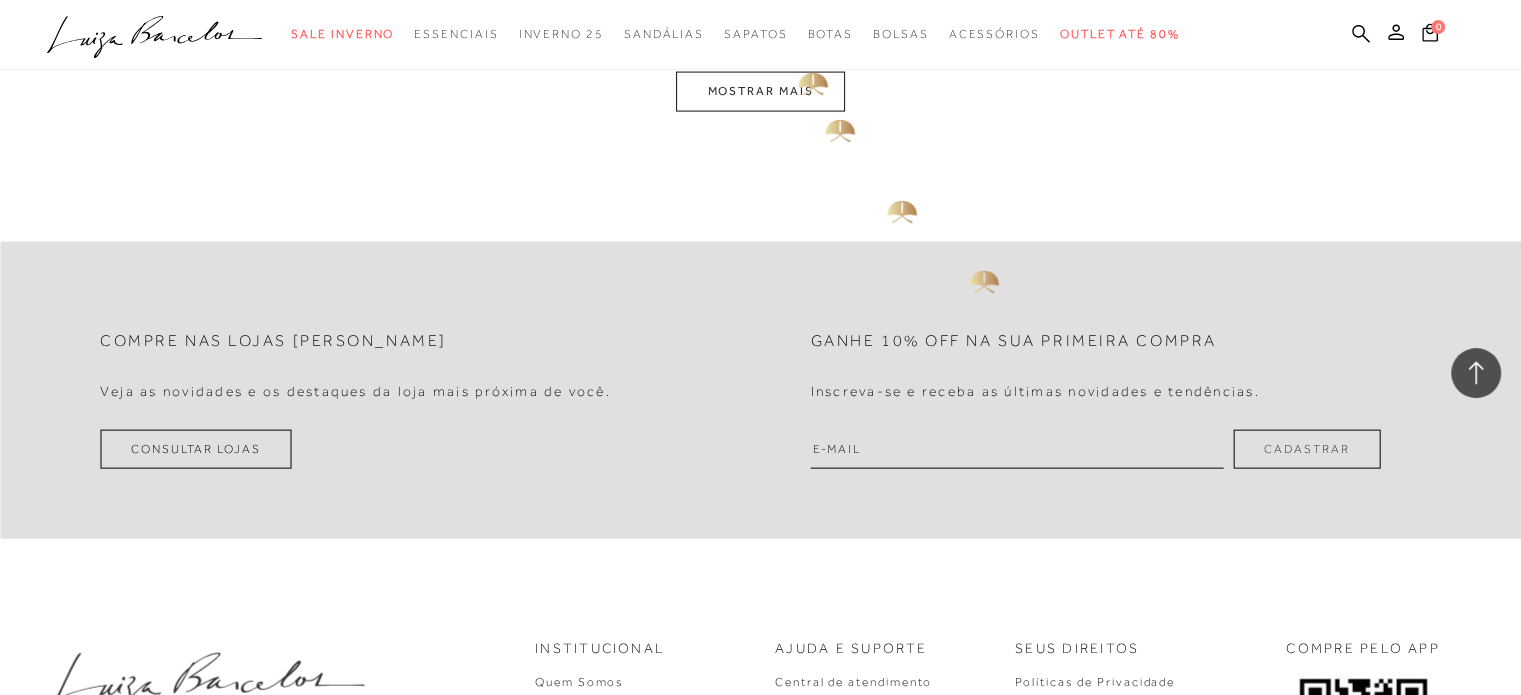click on "MOSTRAR MAIS" at bounding box center (760, 91) 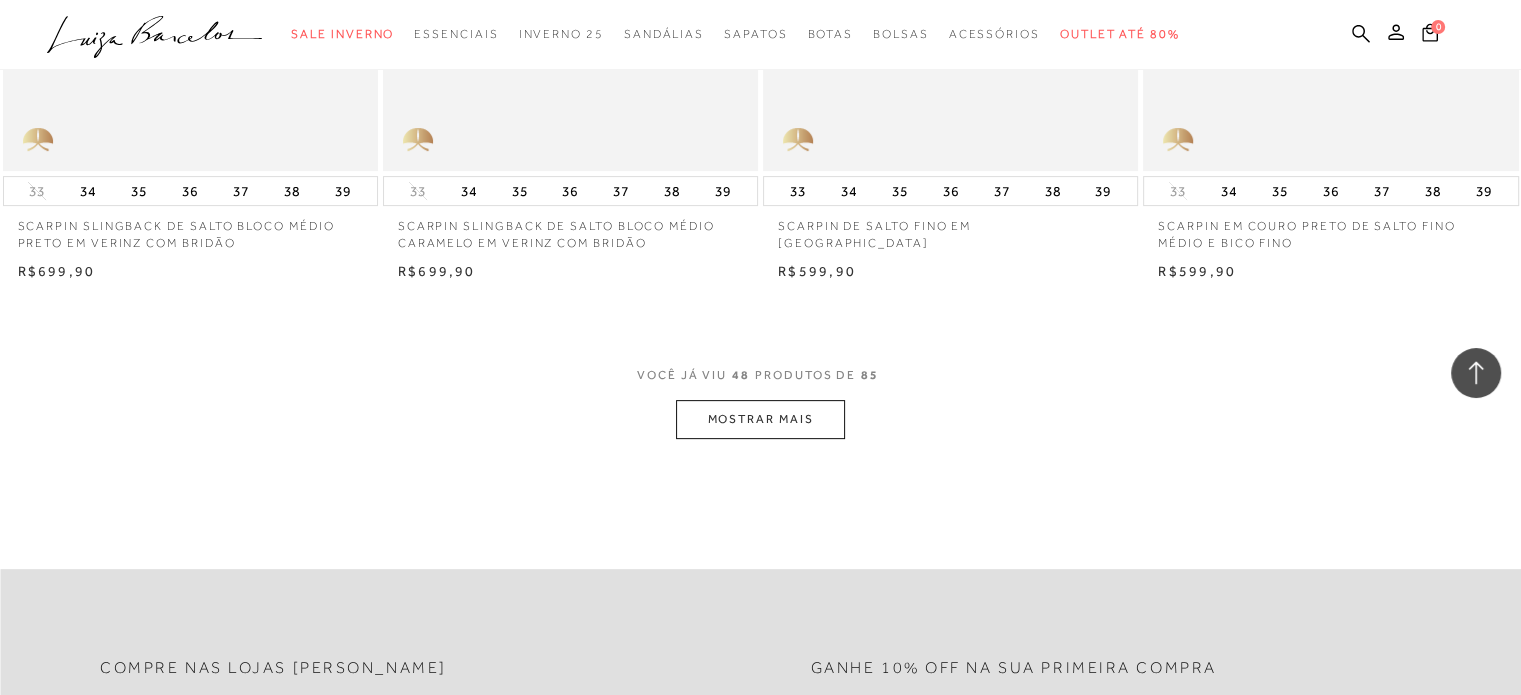 scroll, scrollTop: 8483, scrollLeft: 0, axis: vertical 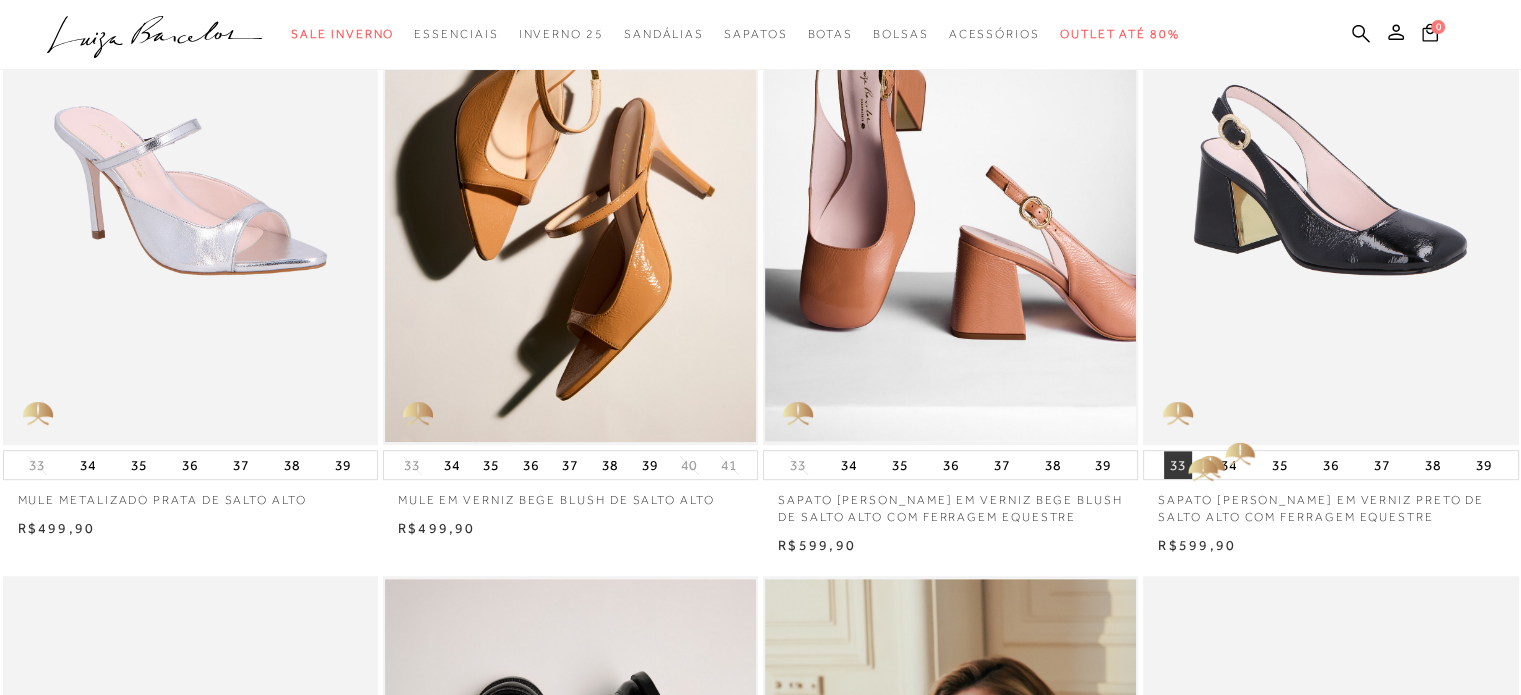 click on "33" at bounding box center [1178, 465] 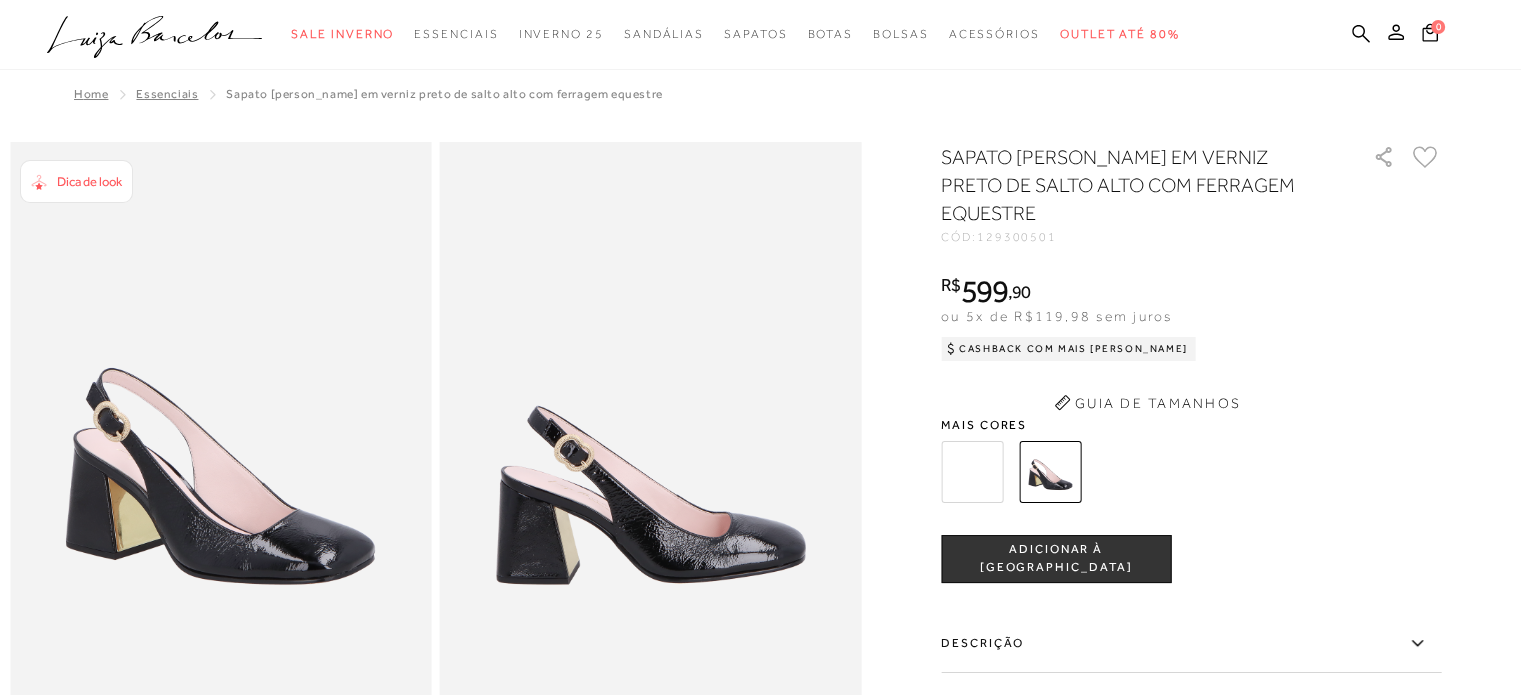 scroll, scrollTop: 0, scrollLeft: 0, axis: both 